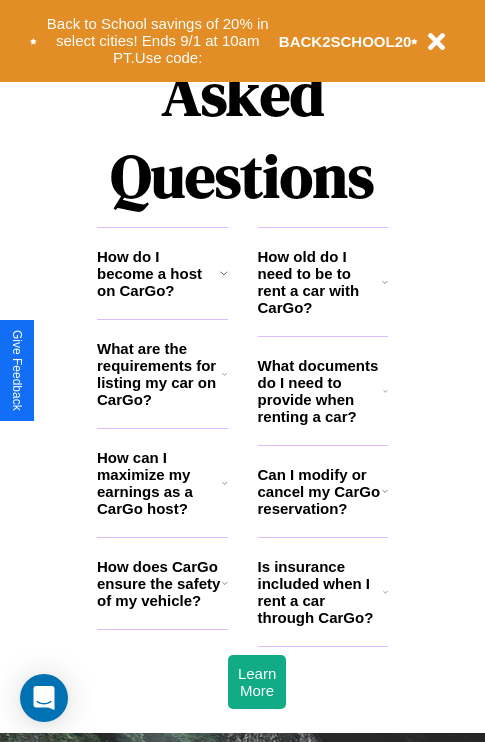 scroll, scrollTop: 2423, scrollLeft: 0, axis: vertical 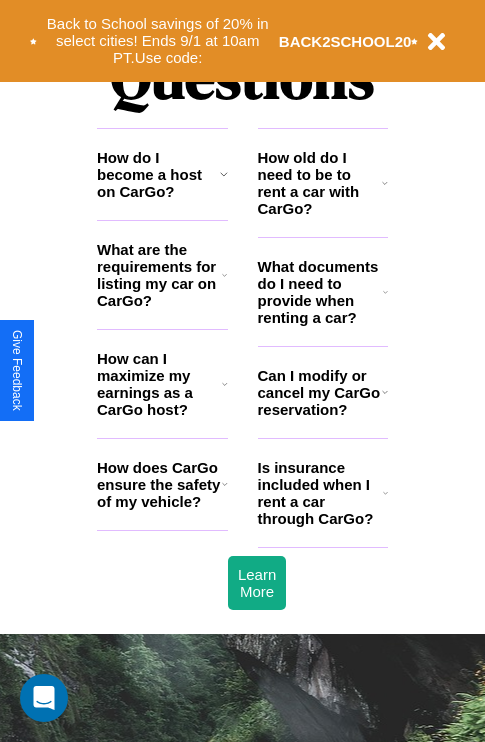 click on "Can I modify or cancel my CarGo reservation?" at bounding box center (320, 392) 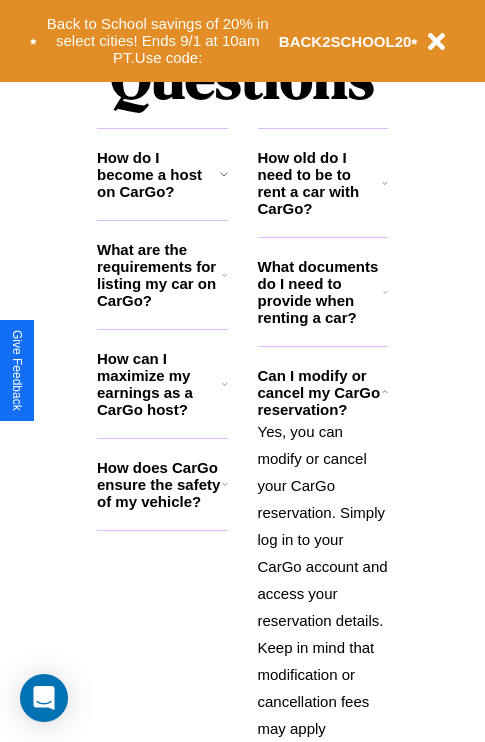 click on "How does CarGo ensure the safety of my vehicle?" at bounding box center [159, 484] 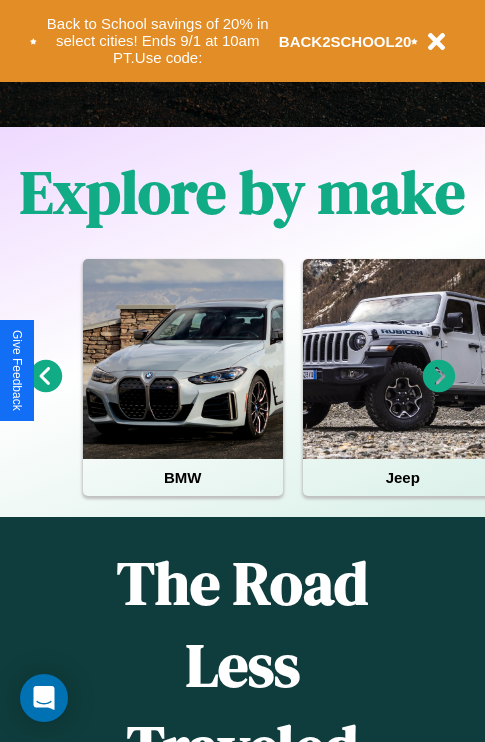 scroll, scrollTop: 308, scrollLeft: 0, axis: vertical 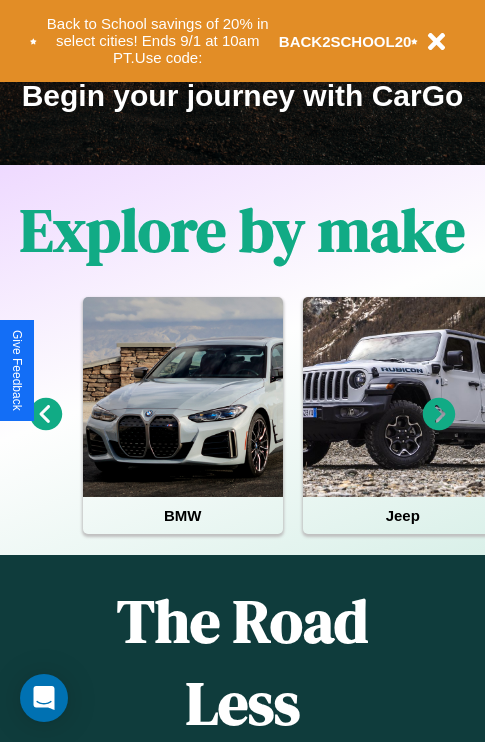 click 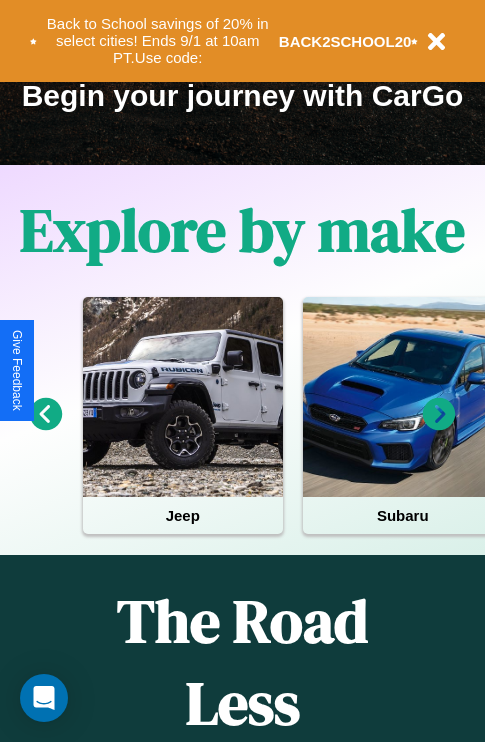 click 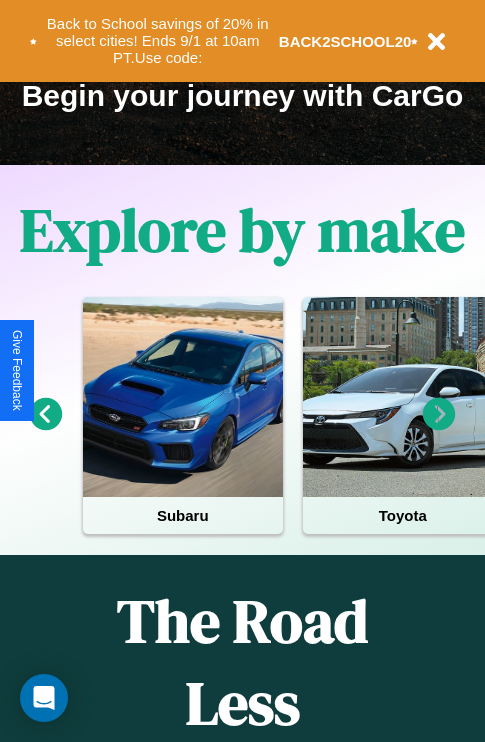 click 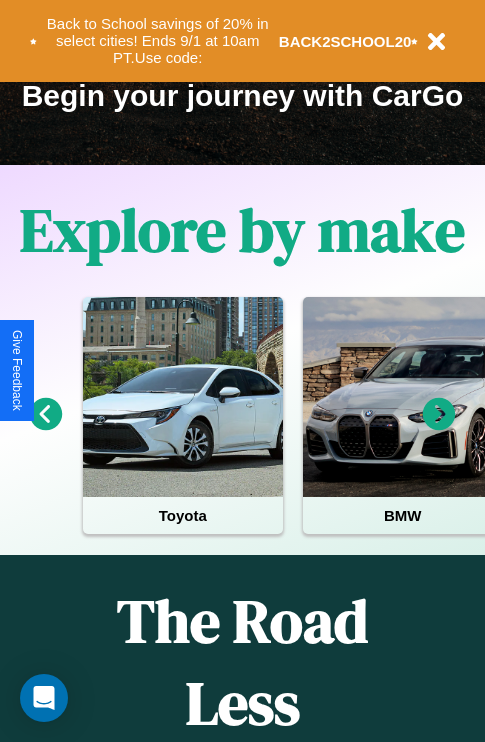 click 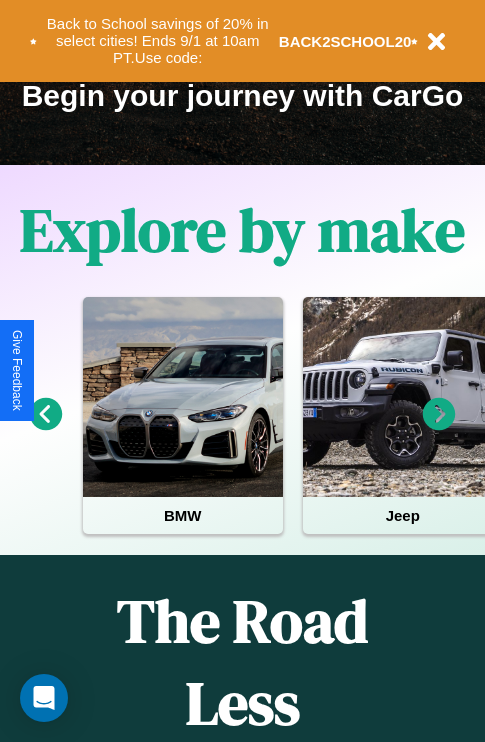 click 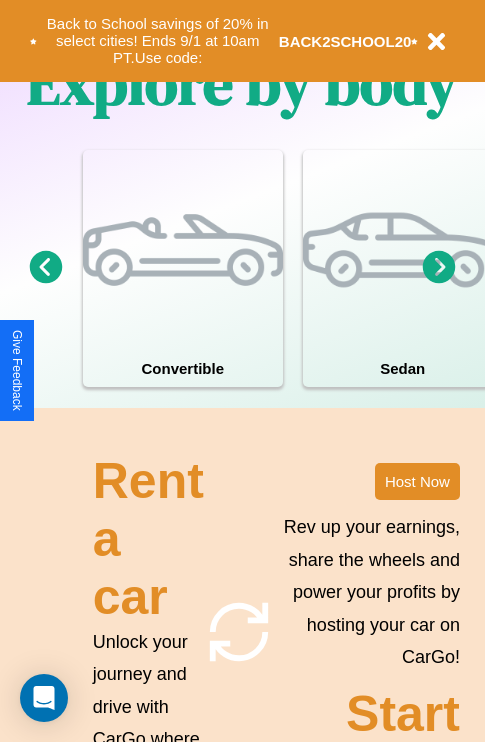 scroll, scrollTop: 1558, scrollLeft: 0, axis: vertical 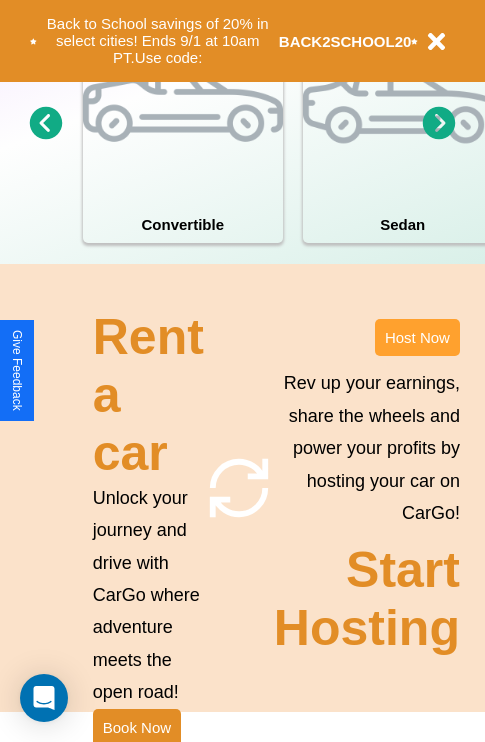 click on "Host Now" at bounding box center [417, 337] 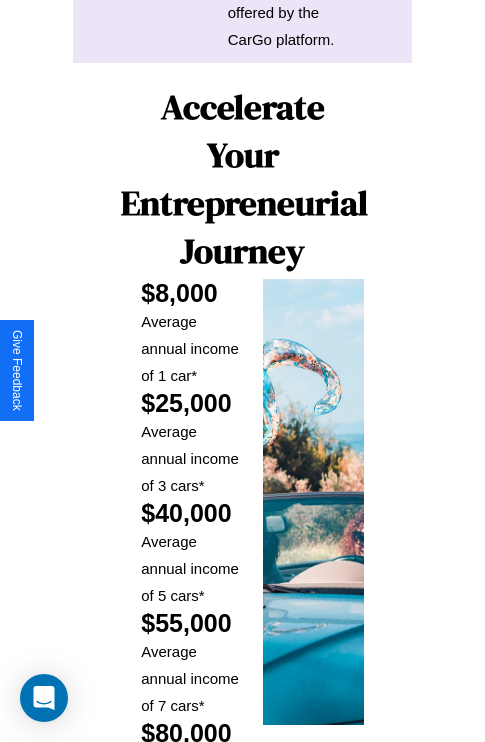 scroll, scrollTop: 3255, scrollLeft: 0, axis: vertical 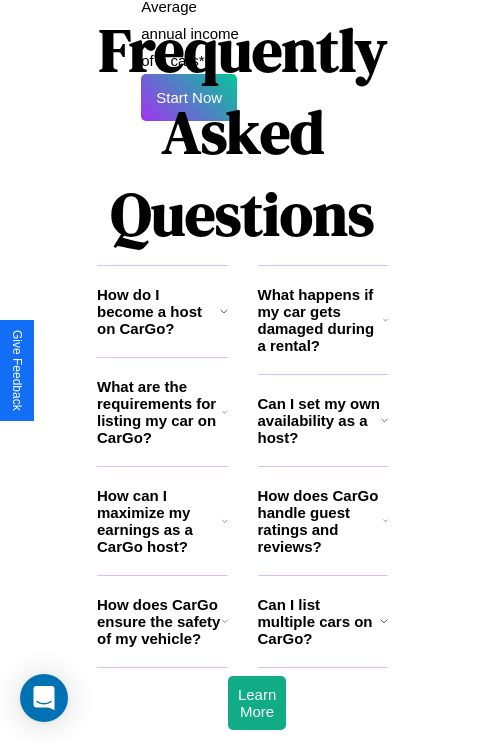 click on "What are the requirements for listing my car on CarGo?" at bounding box center (159, 412) 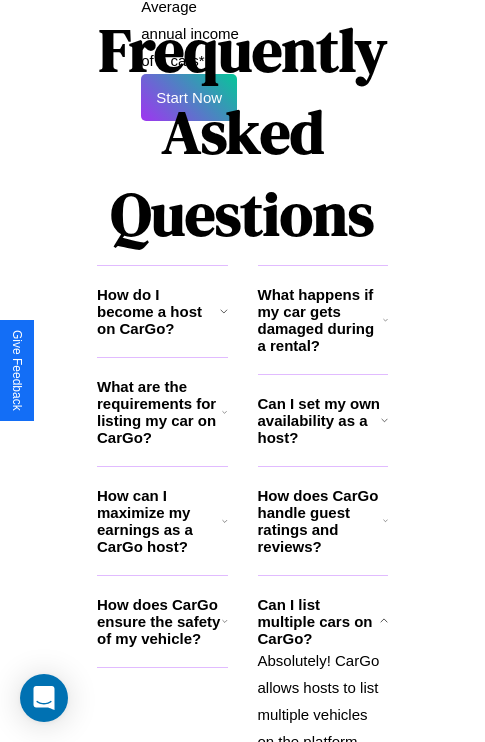 click 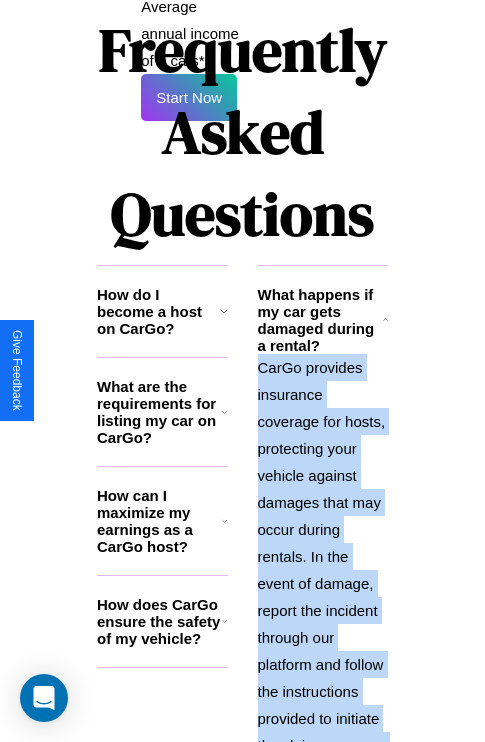 scroll, scrollTop: 3354, scrollLeft: 0, axis: vertical 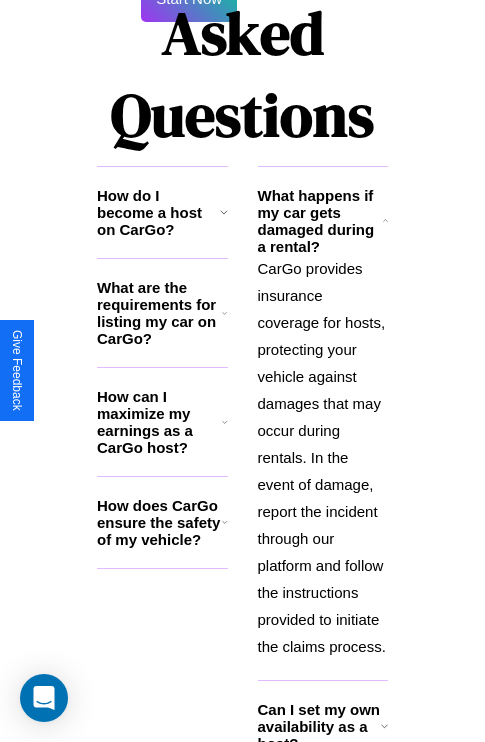 click on "Can I set my own availability as a host?" at bounding box center (319, 726) 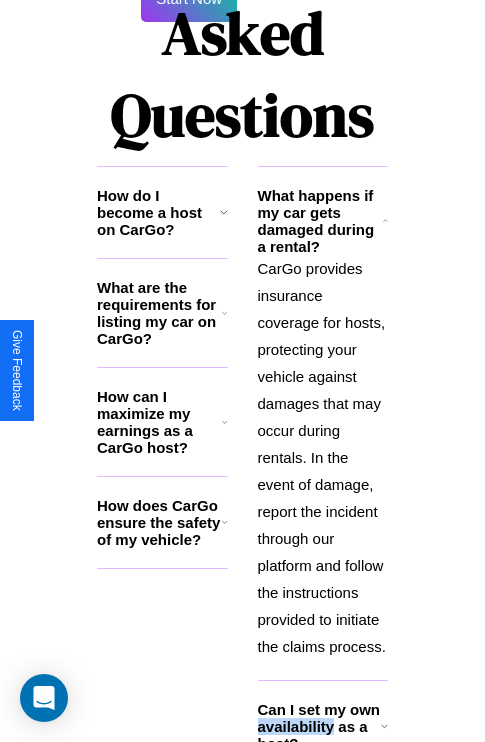 click on "Can I set my own availability as a host?" at bounding box center (319, 726) 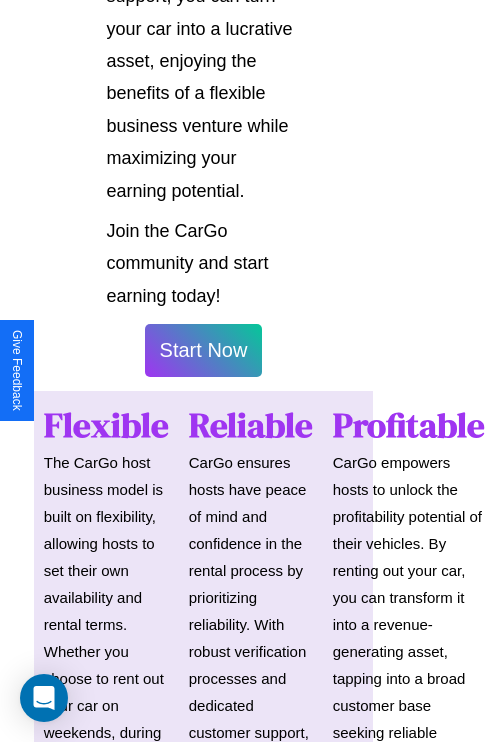 scroll, scrollTop: 1417, scrollLeft: 39, axis: both 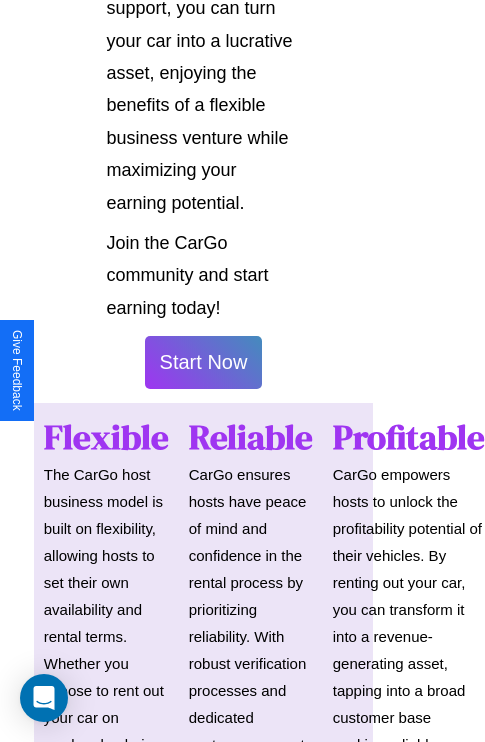 click on "Start Now" at bounding box center (204, 362) 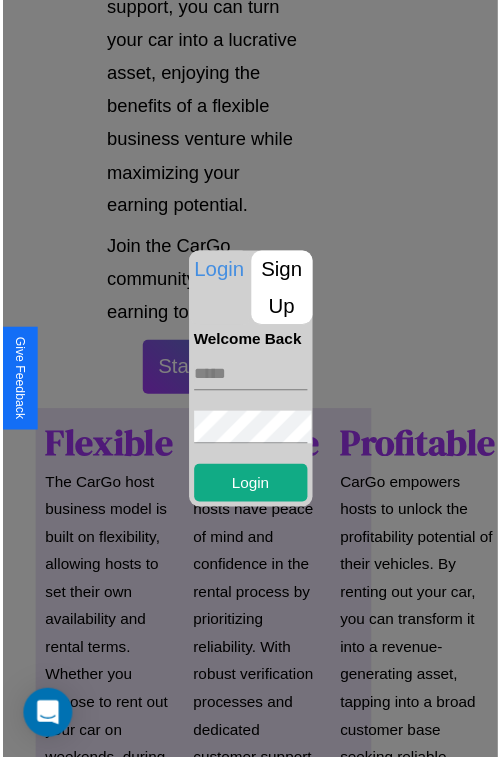 scroll, scrollTop: 1417, scrollLeft: 34, axis: both 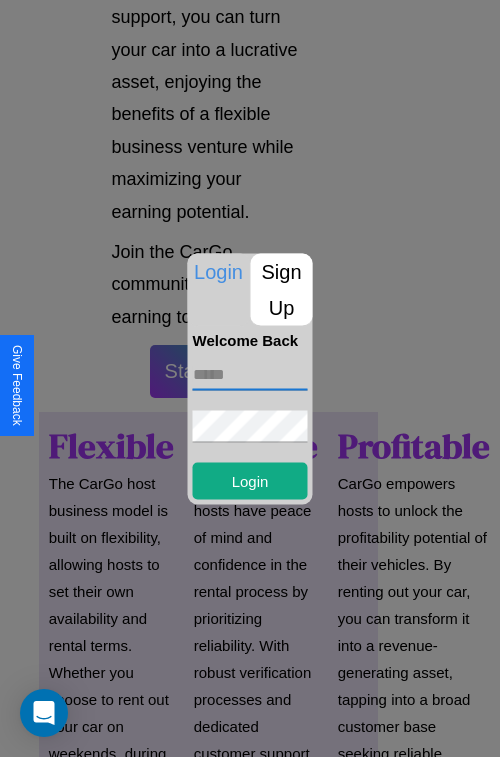 click at bounding box center [250, 374] 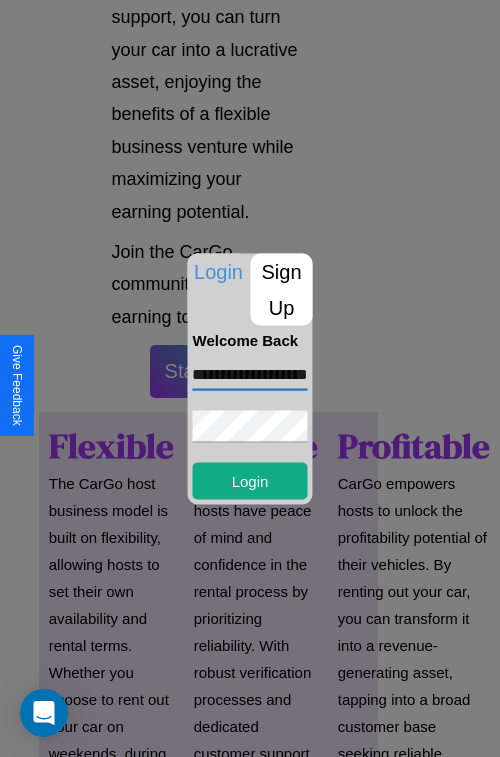 scroll, scrollTop: 0, scrollLeft: 52, axis: horizontal 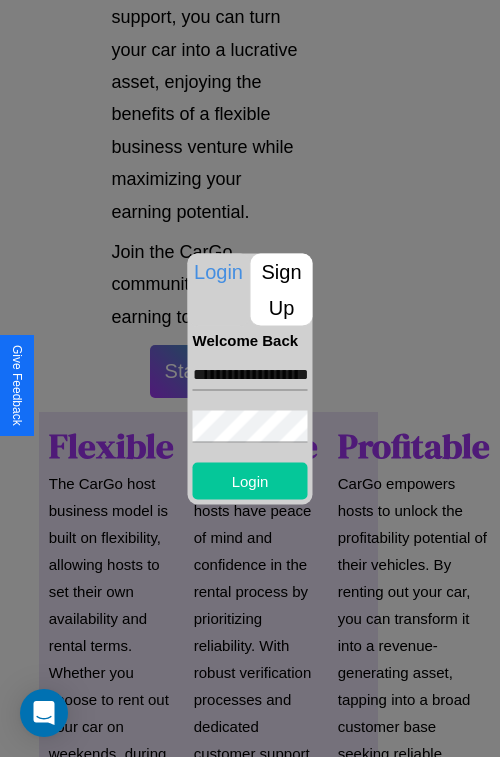 click on "Login" at bounding box center (250, 480) 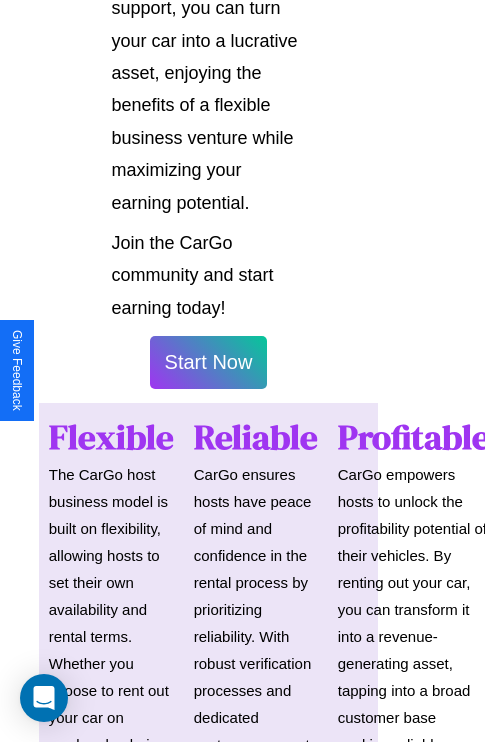 scroll, scrollTop: 1419, scrollLeft: 34, axis: both 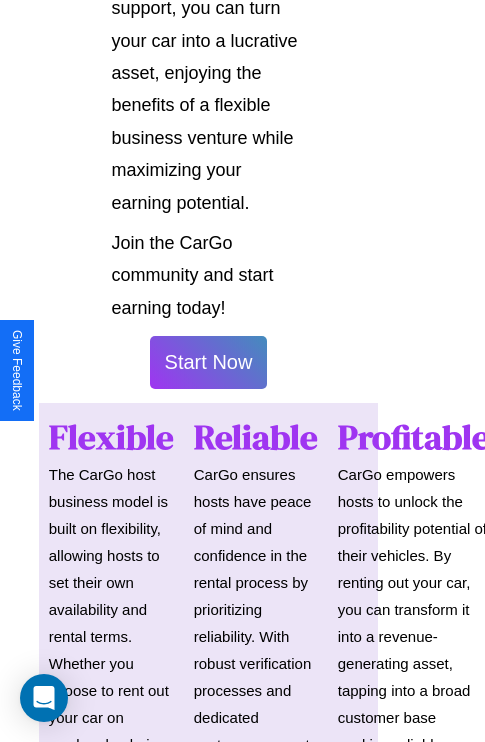 click on "Start Now" at bounding box center (209, 362) 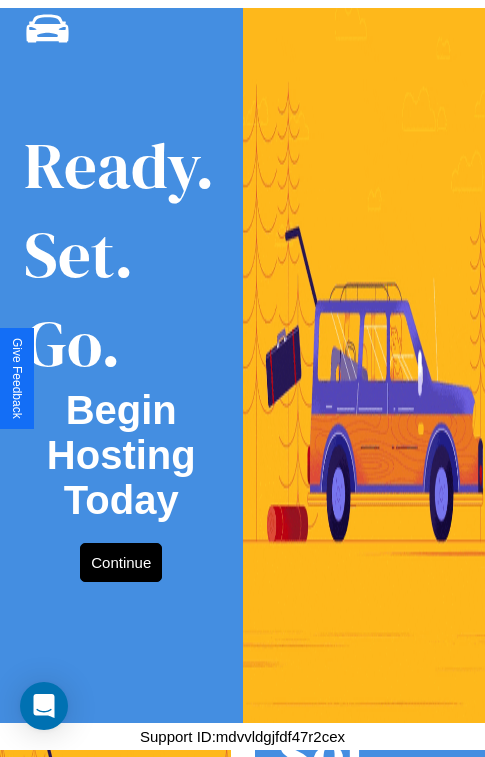 scroll, scrollTop: 0, scrollLeft: 0, axis: both 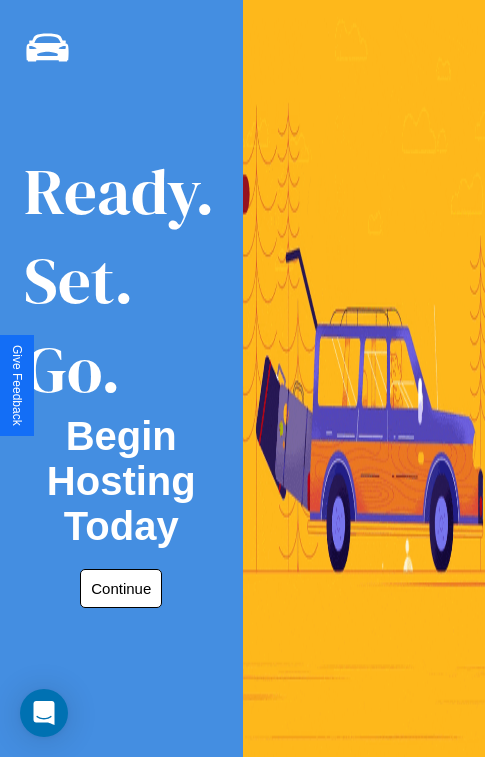 click on "Continue" at bounding box center [121, 588] 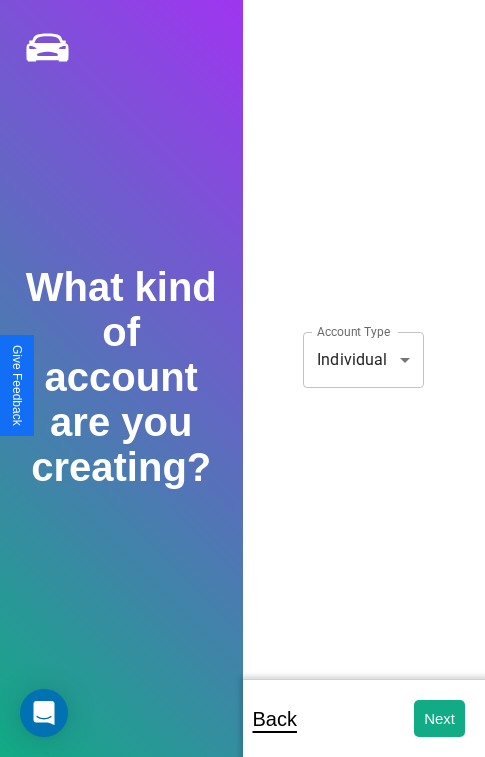 click on "**********" at bounding box center (242, 392) 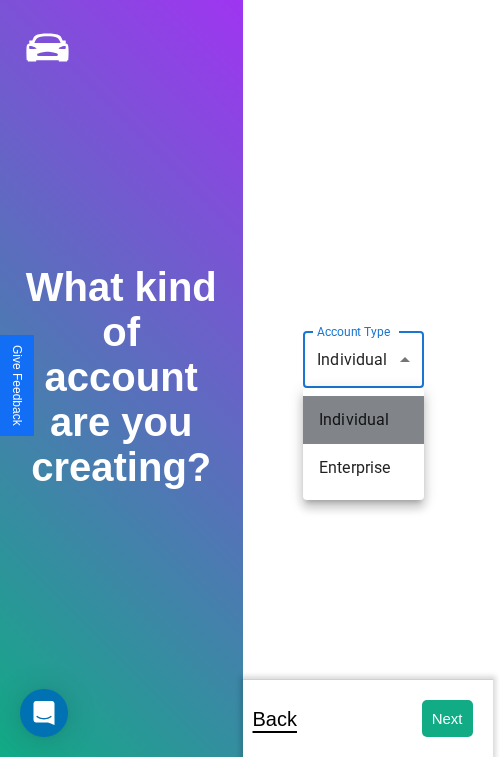 click on "Individual" at bounding box center [363, 420] 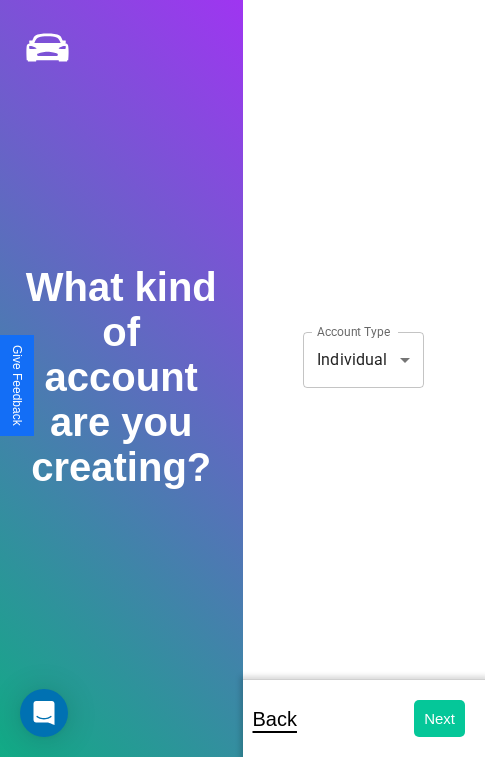 click on "Next" at bounding box center [439, 718] 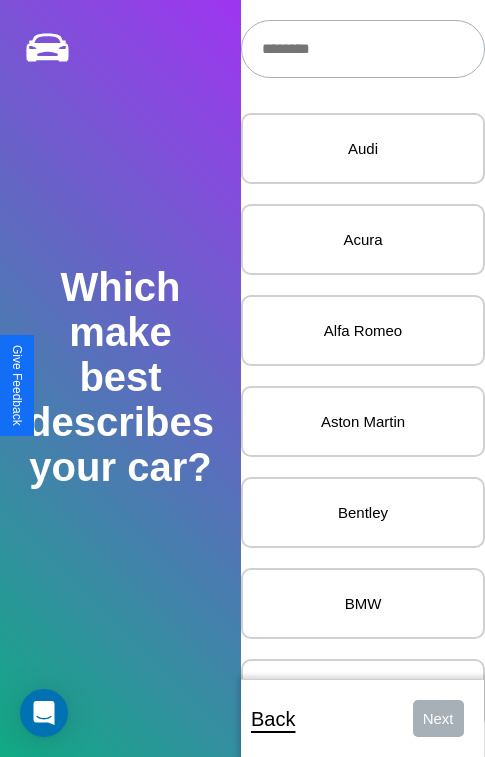 click at bounding box center [363, 49] 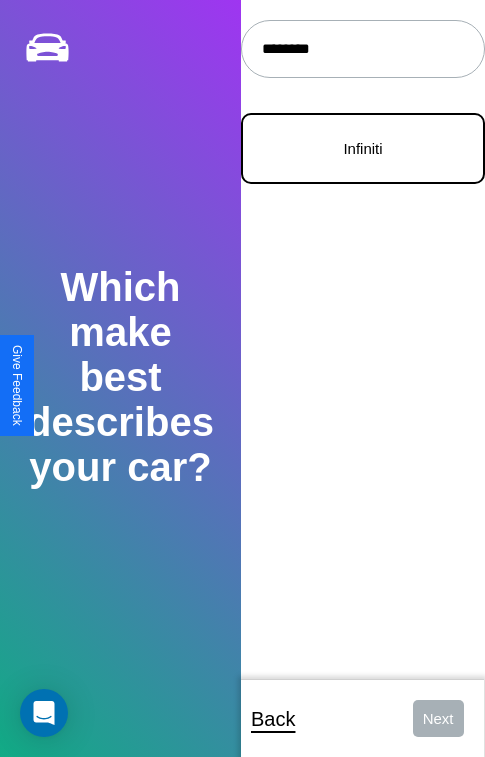 type on "********" 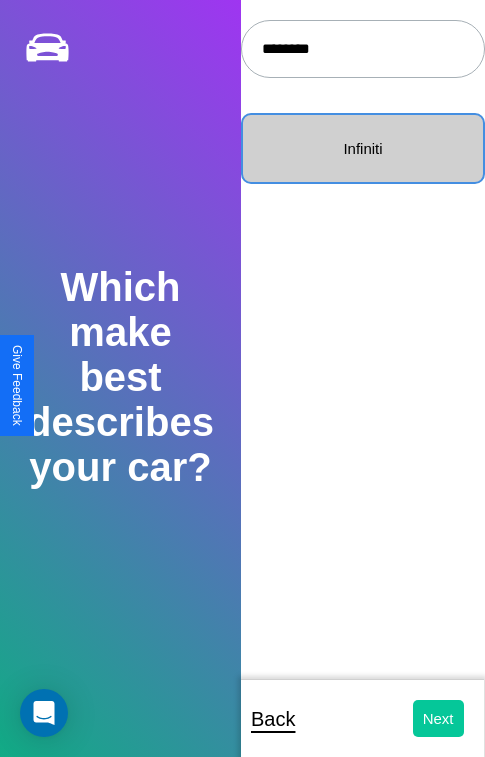 click on "Next" at bounding box center [438, 718] 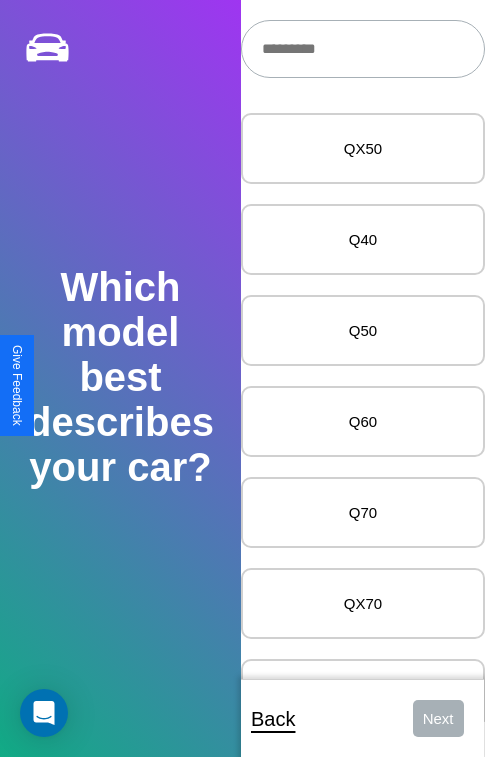 scroll, scrollTop: 27, scrollLeft: 0, axis: vertical 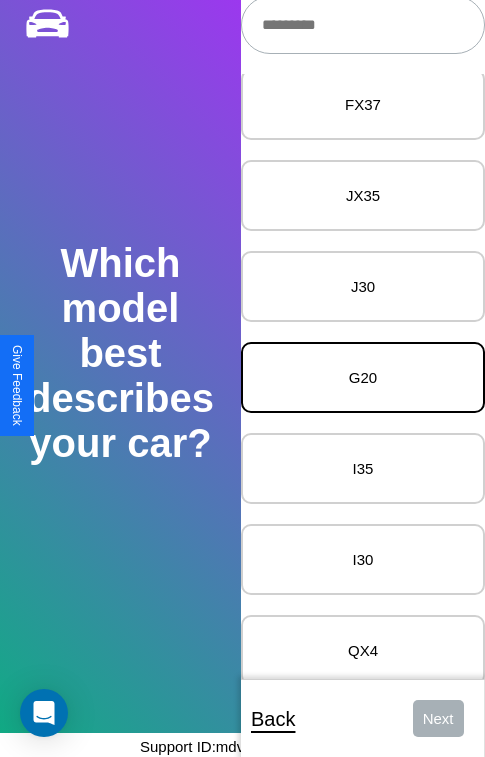 click on "G20" at bounding box center [363, 377] 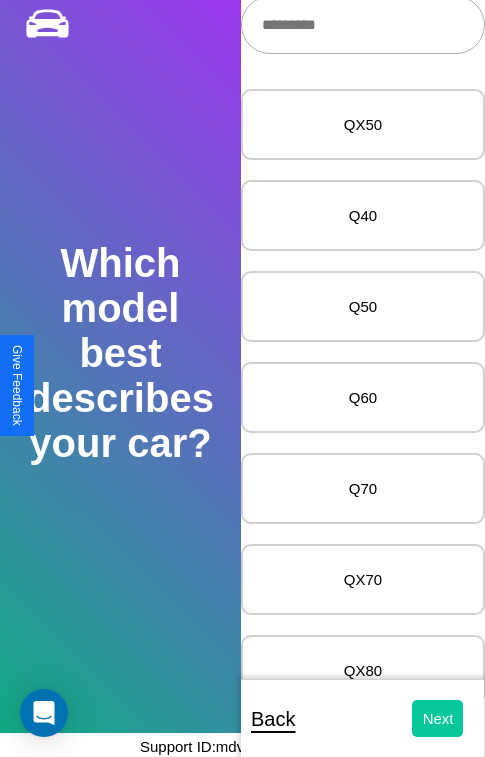 click on "Next" at bounding box center [438, 718] 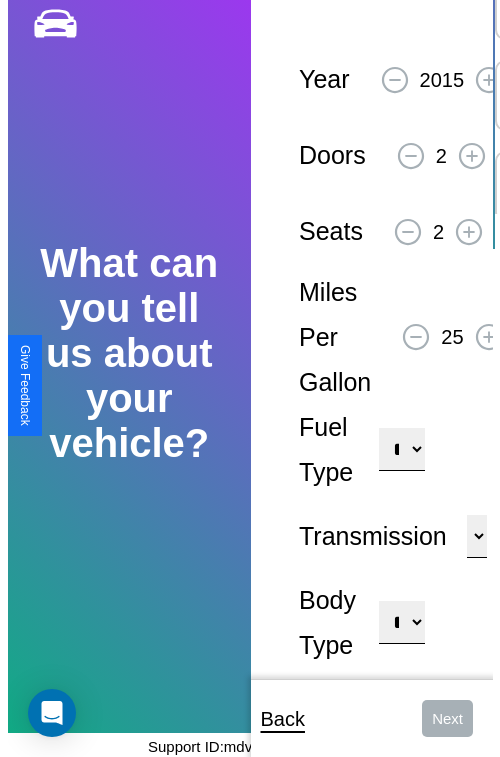 scroll, scrollTop: 0, scrollLeft: 0, axis: both 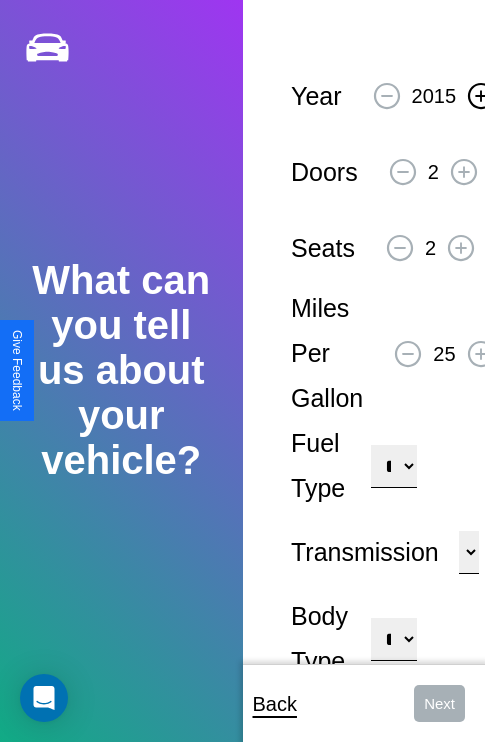 click 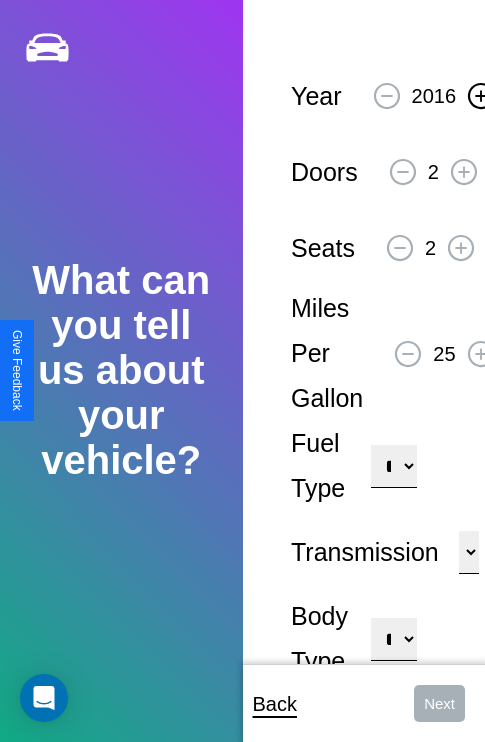 click 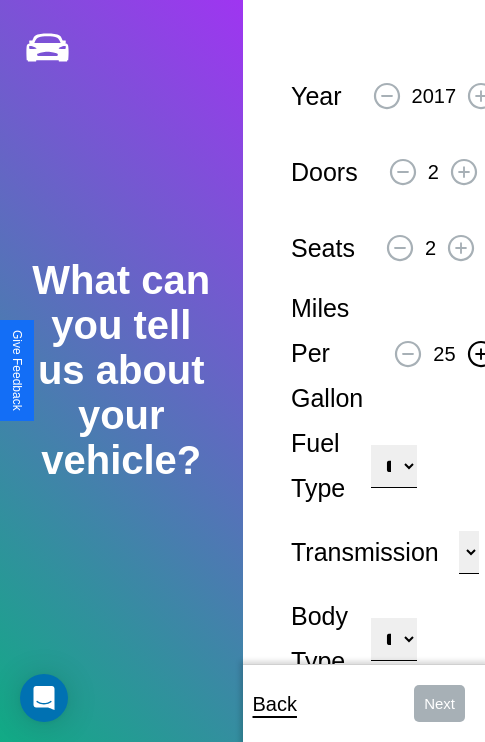 click 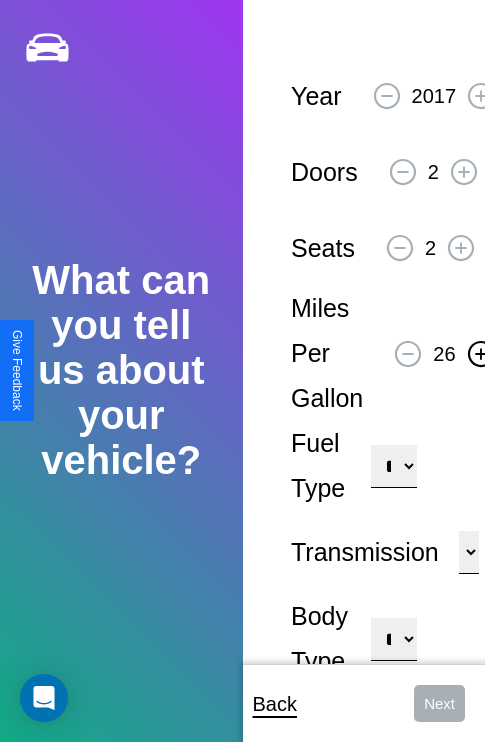 click 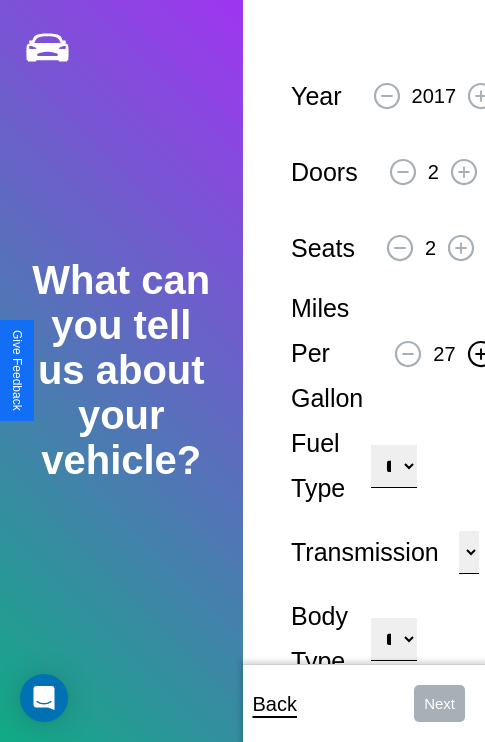 click 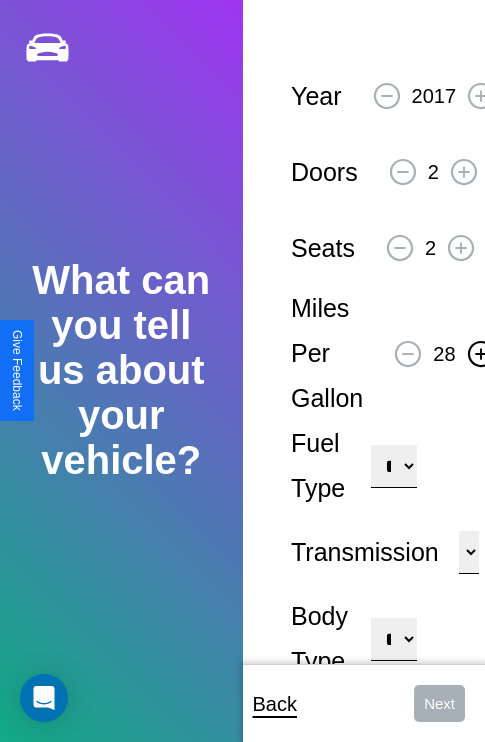click 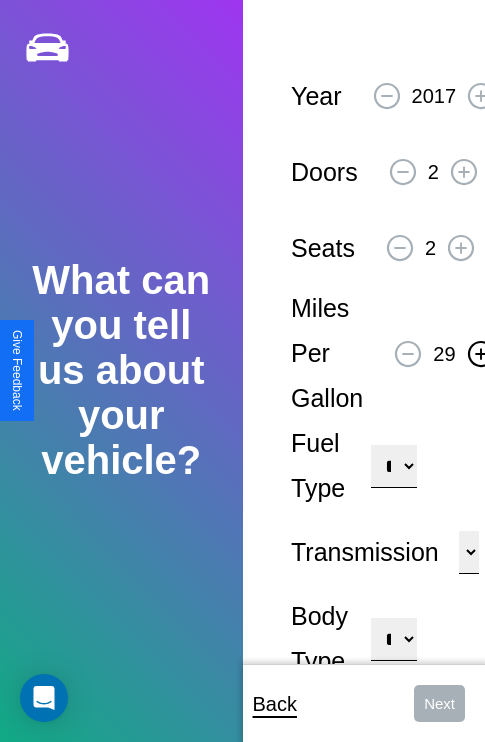 click 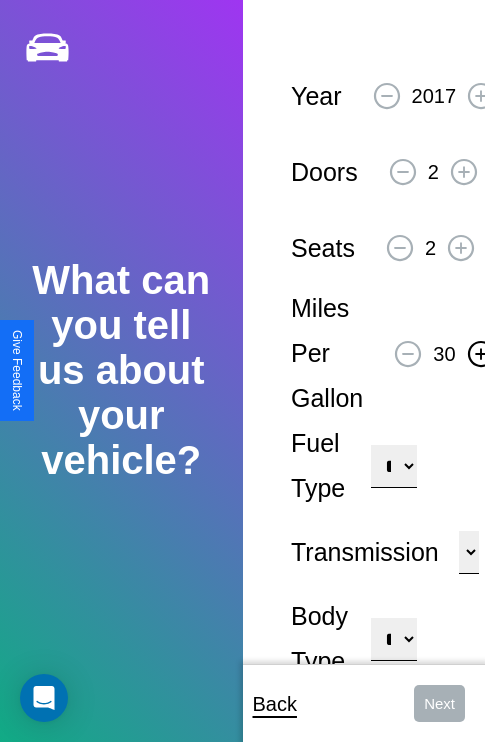 click 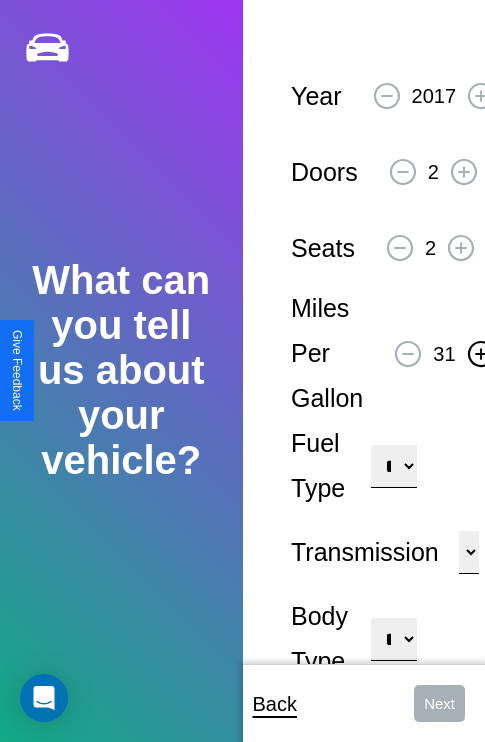 click 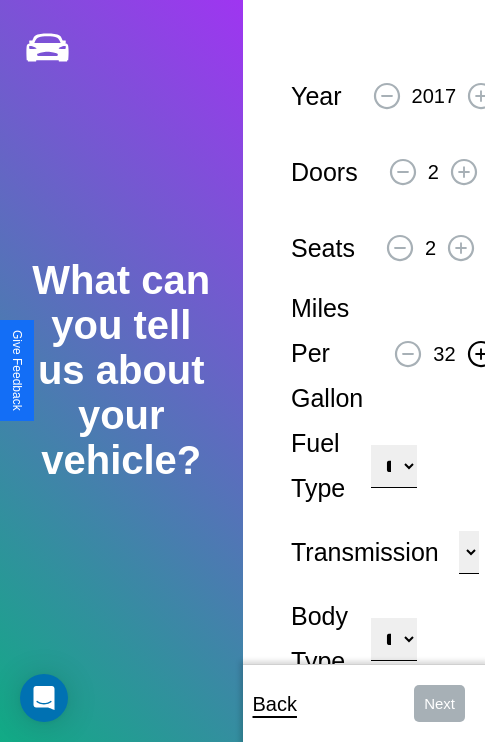 click 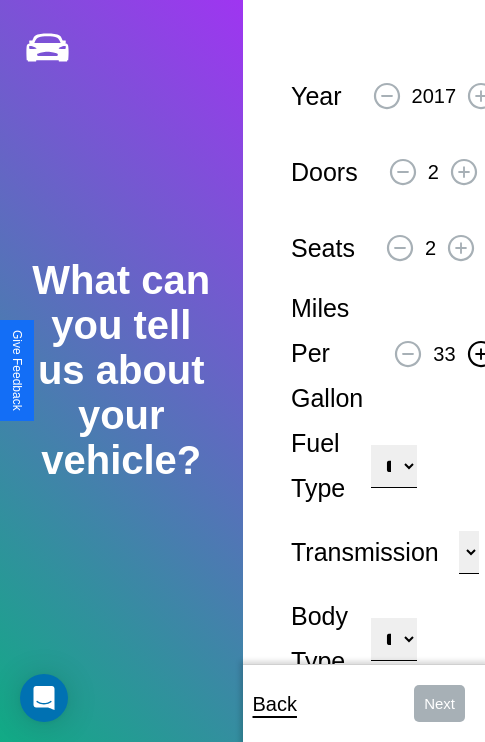 click 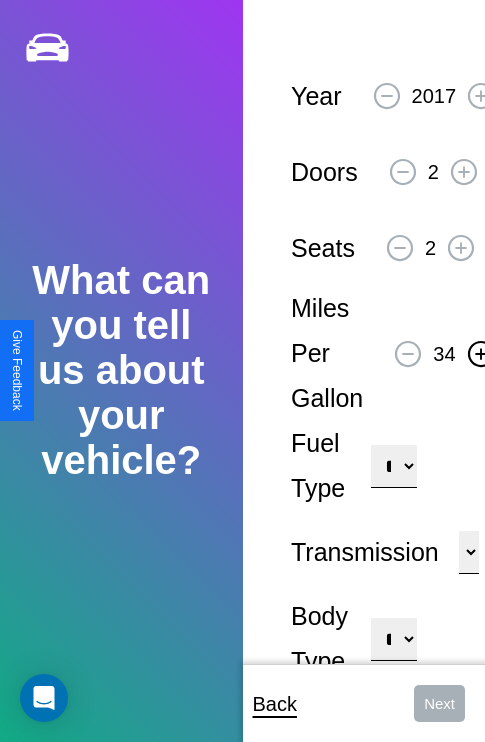 click 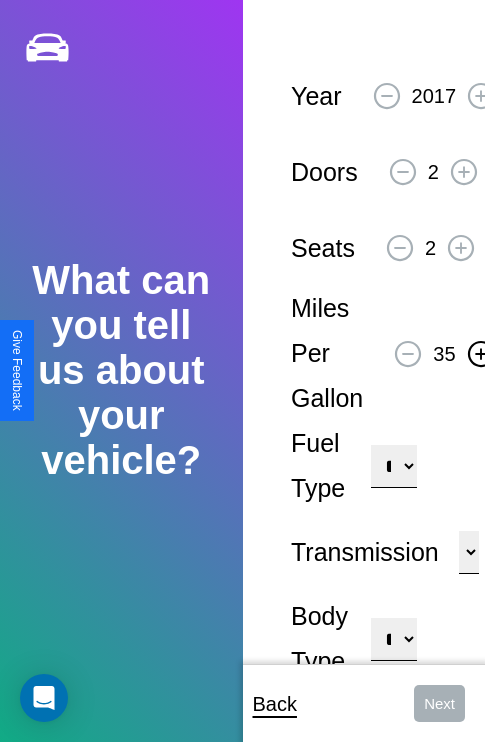 click on "**********" at bounding box center [393, 466] 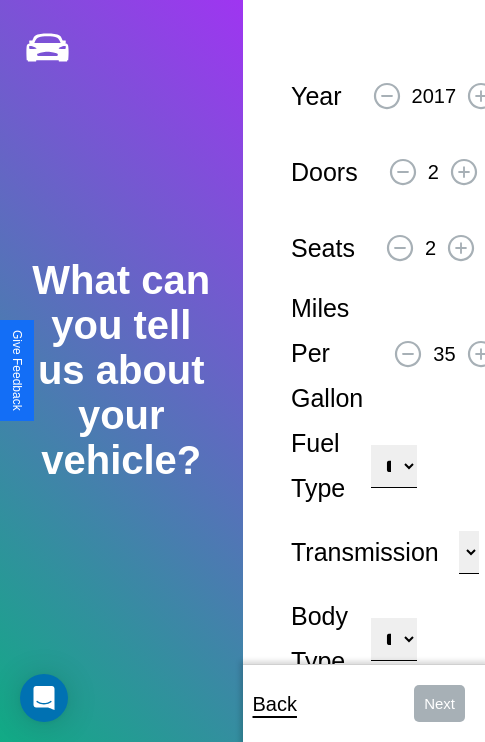 select on "***" 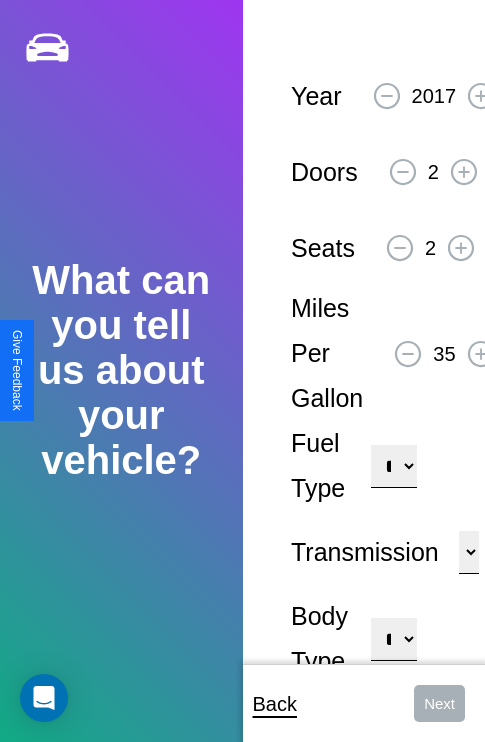 click on "****** ********* ******" at bounding box center [469, 552] 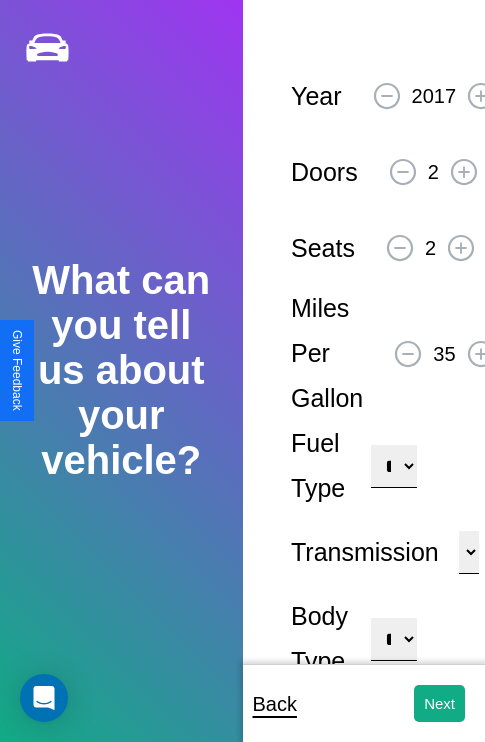 click on "**********" at bounding box center [393, 639] 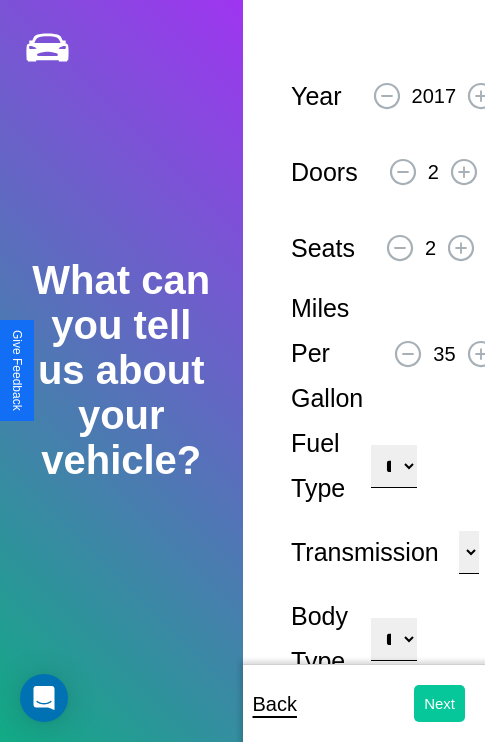 click on "Next" at bounding box center [439, 703] 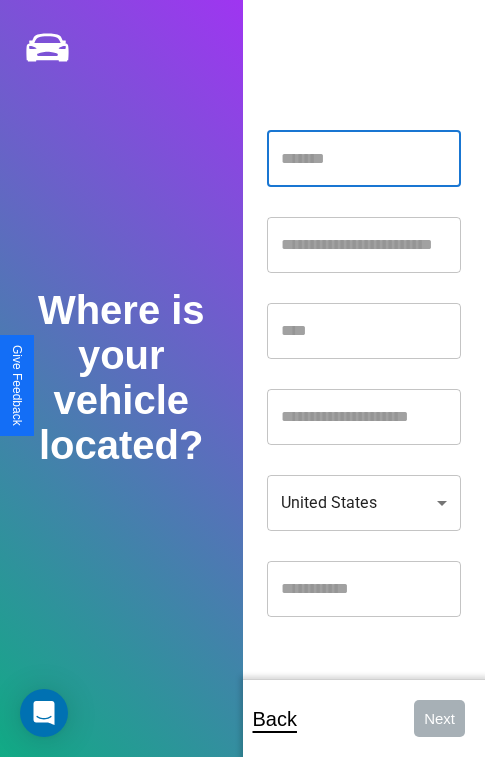 click at bounding box center [364, 159] 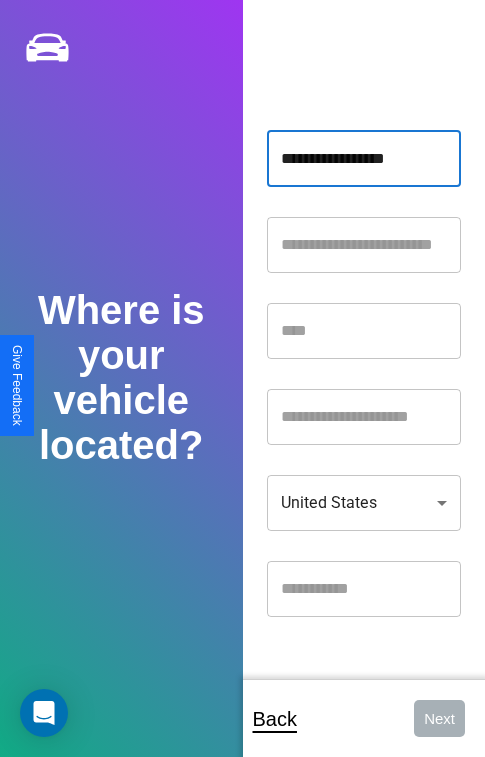 type on "**********" 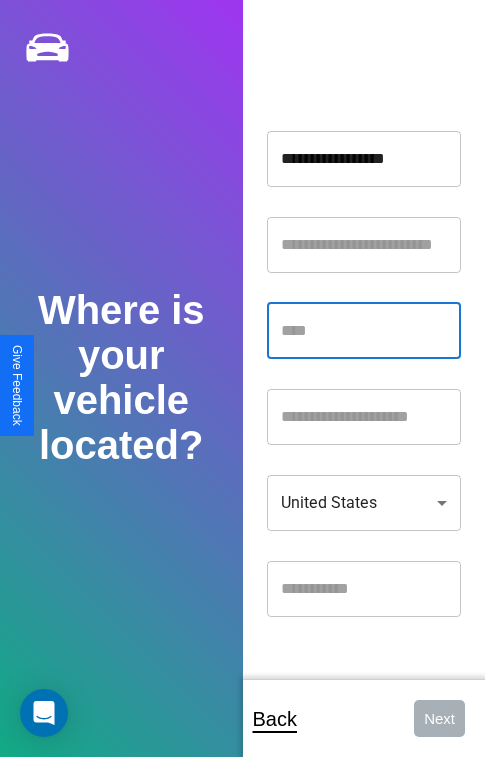 click at bounding box center [364, 331] 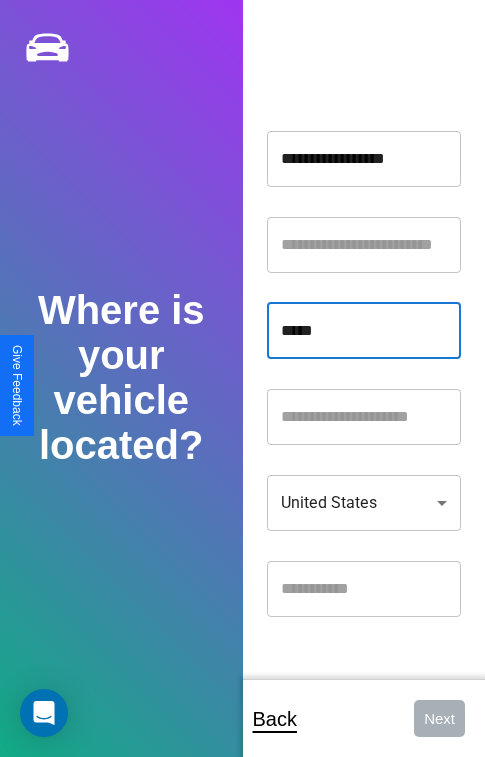 type on "*****" 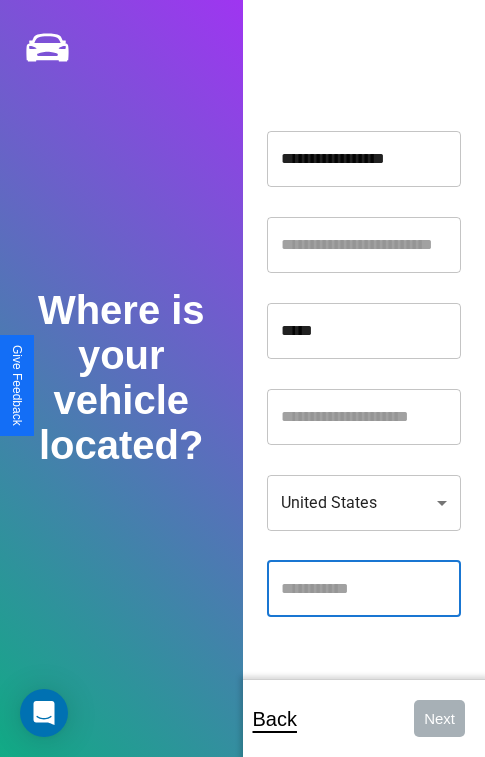 click at bounding box center (364, 589) 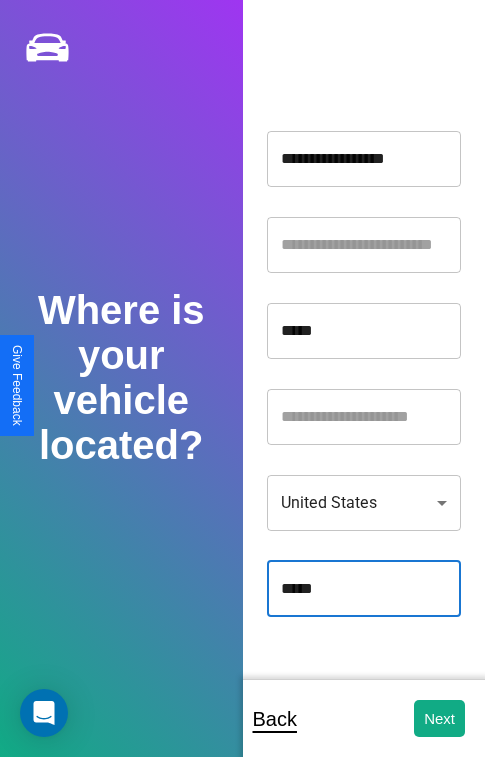 type on "*****" 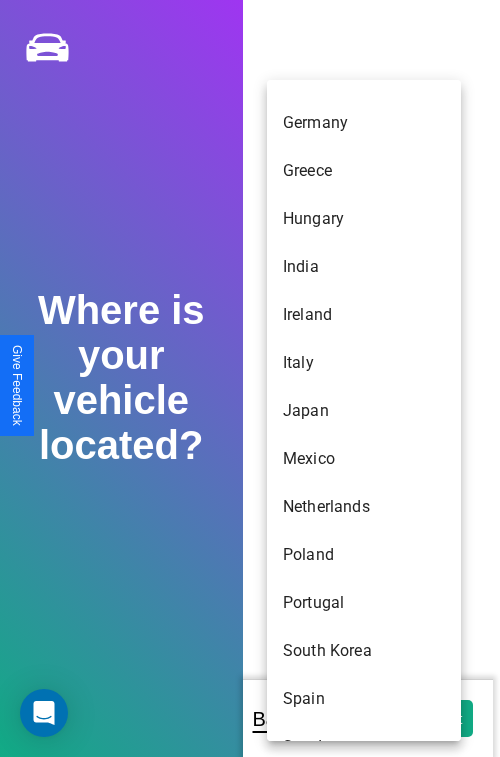 click on "France" at bounding box center [364, 75] 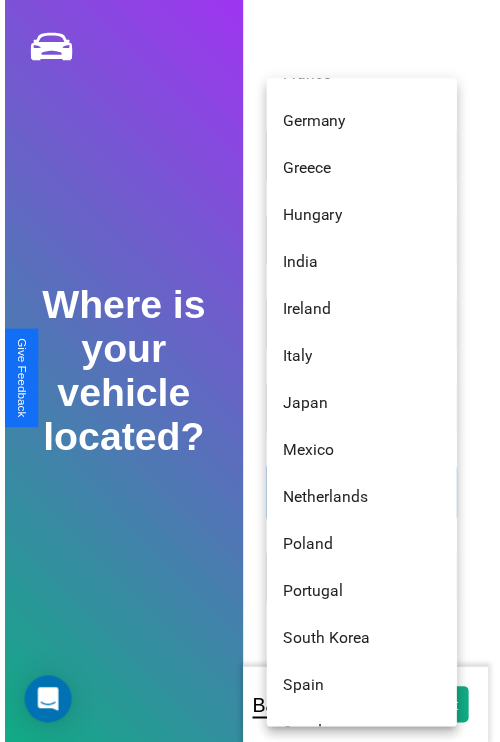 scroll, scrollTop: 296, scrollLeft: 0, axis: vertical 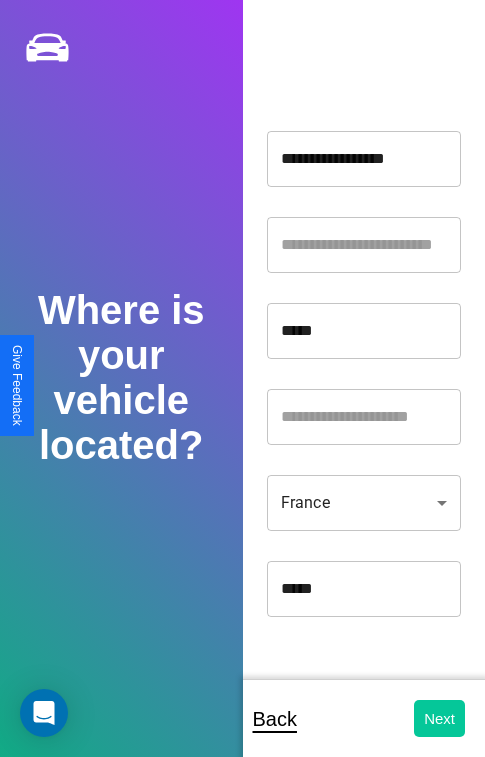 click on "Next" at bounding box center [439, 718] 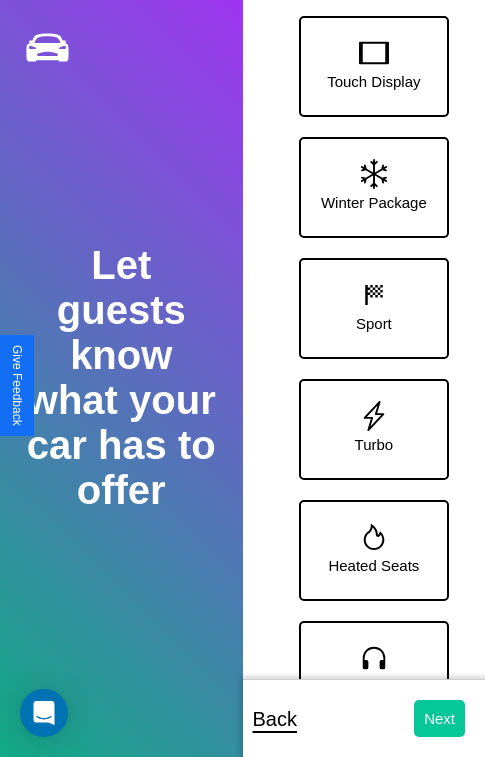 click on "Next" at bounding box center (439, 718) 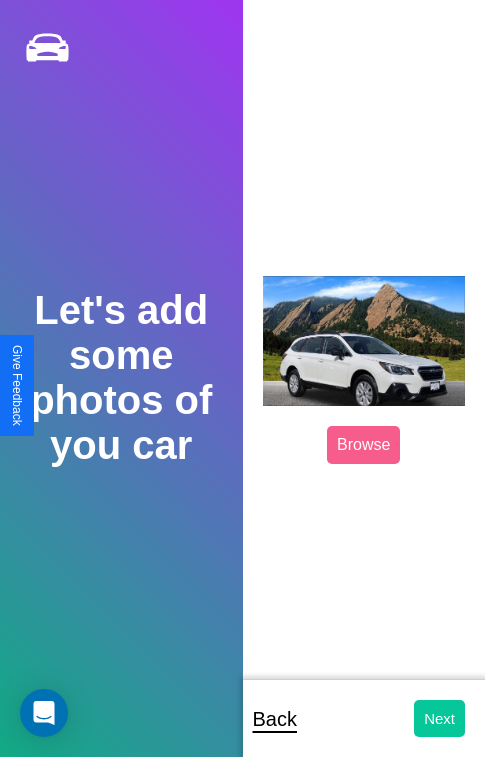 click on "Next" at bounding box center (439, 718) 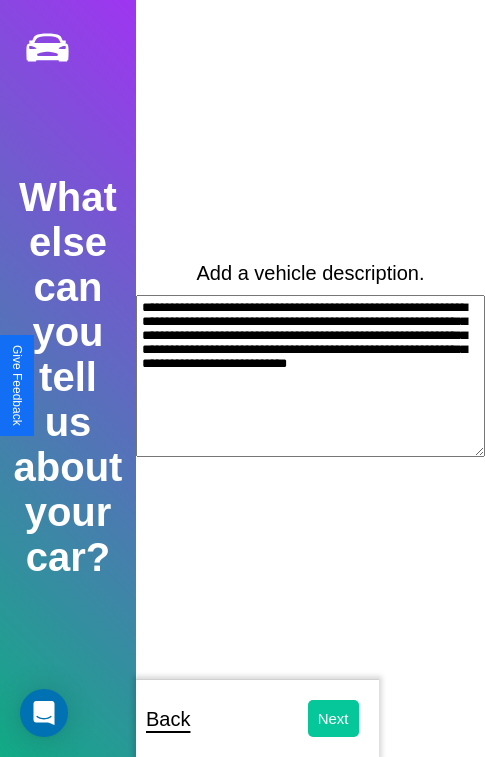 type on "**********" 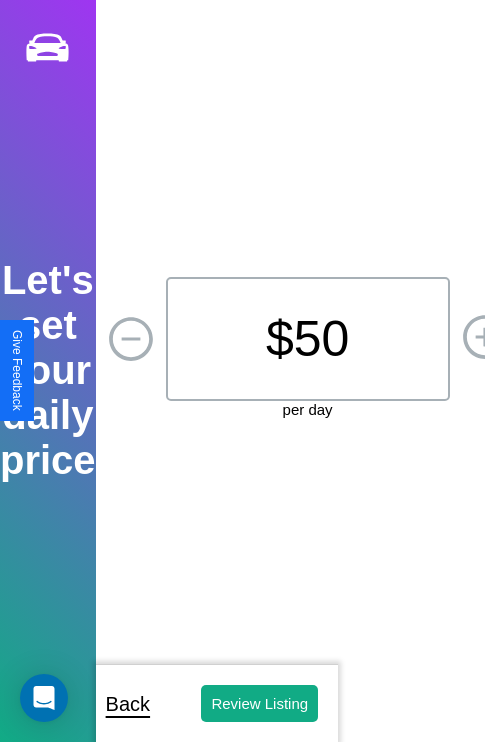 click on "$ 50" at bounding box center (308, 339) 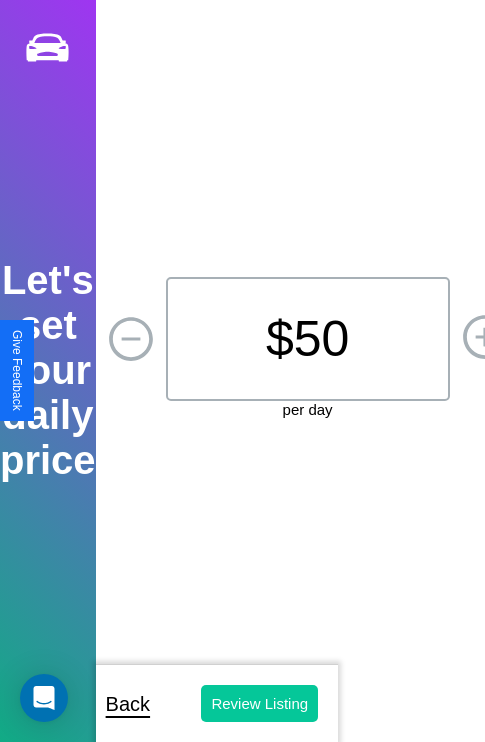 click on "Review Listing" at bounding box center (259, 703) 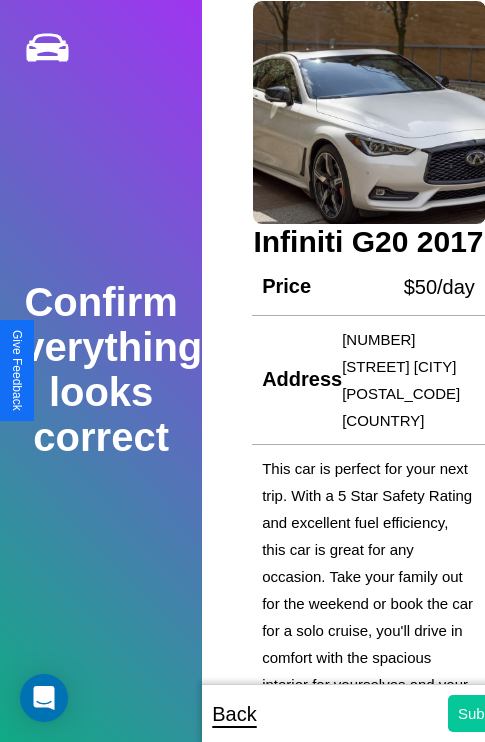 click on "Submit" at bounding box center [481, 713] 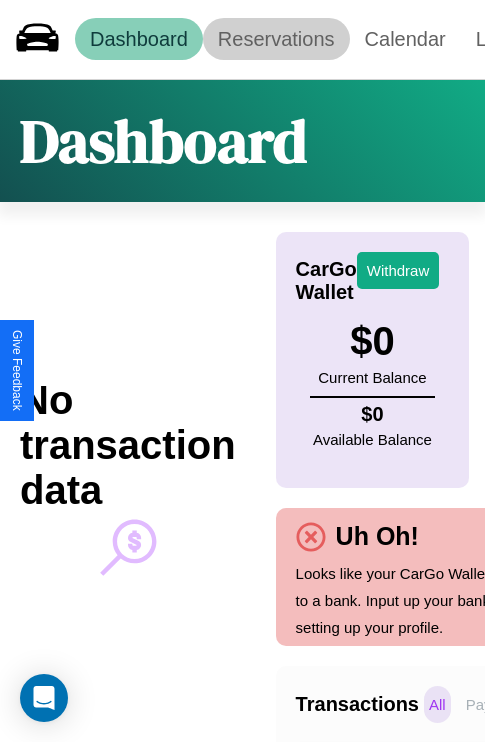 click on "Reservations" at bounding box center (276, 39) 